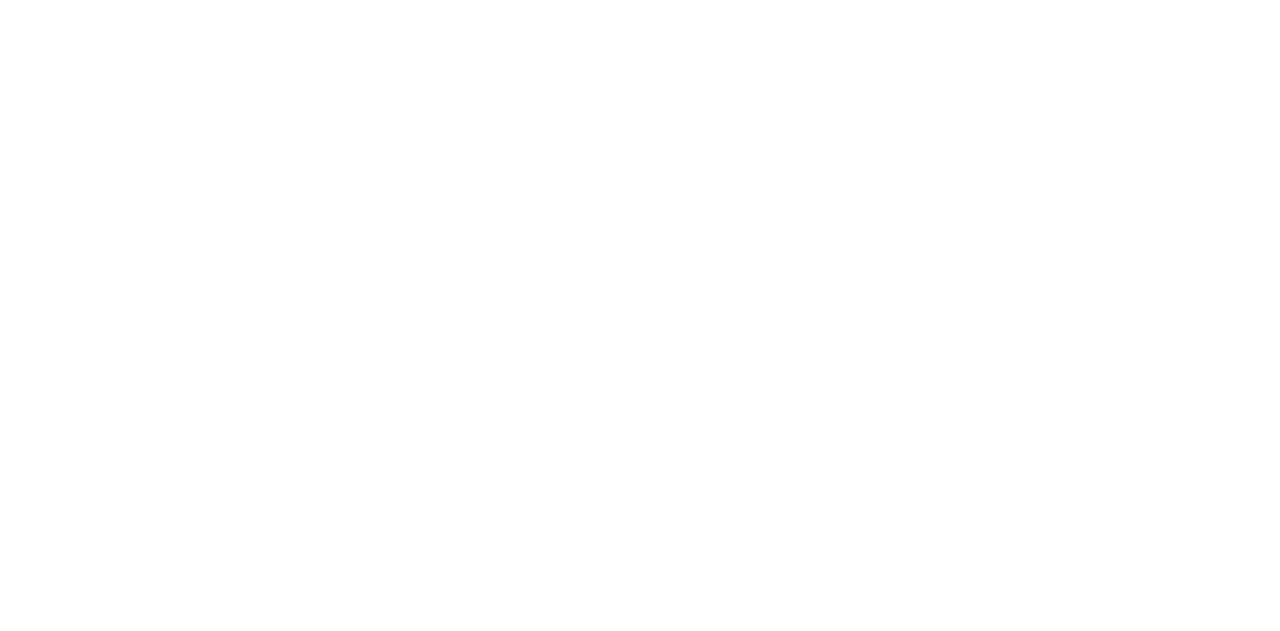 scroll, scrollTop: 0, scrollLeft: 0, axis: both 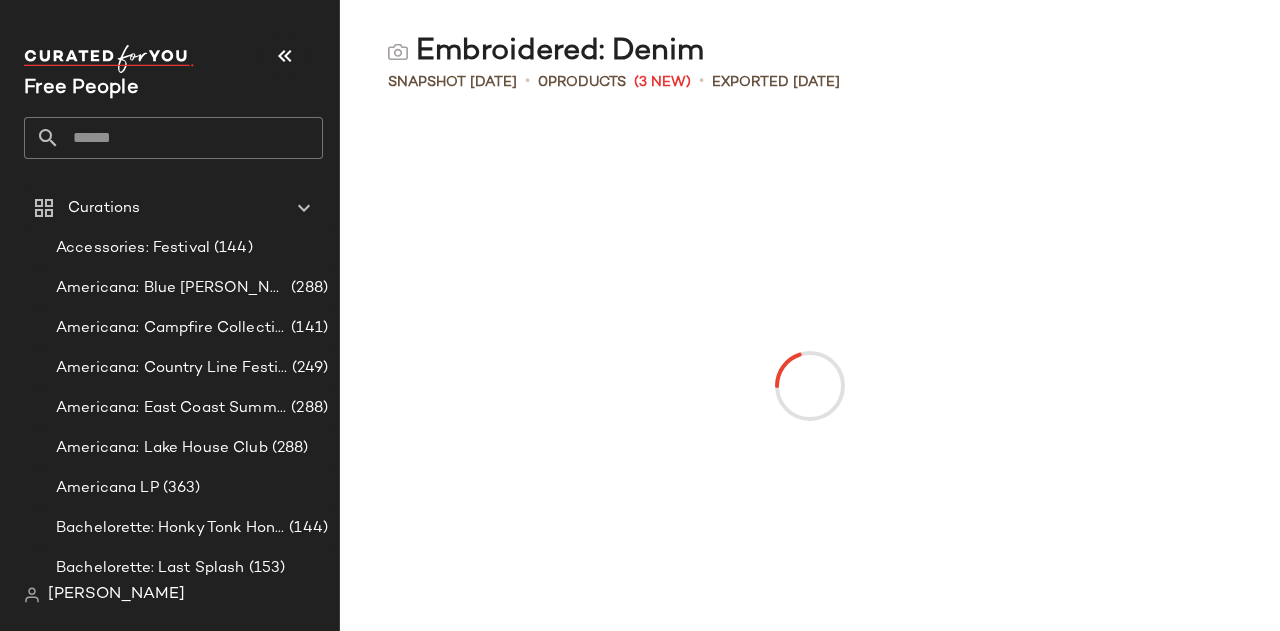 click on "Free People" 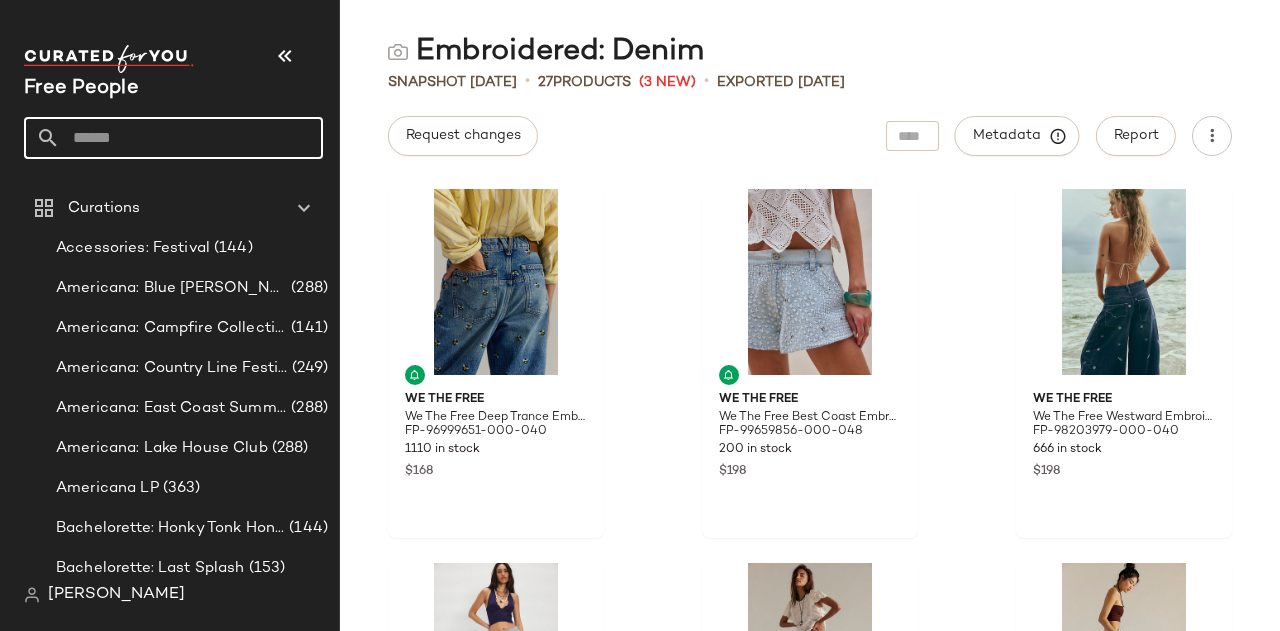 drag, startPoint x: 188, startPoint y: 138, endPoint x: 186, endPoint y: 128, distance: 10.198039 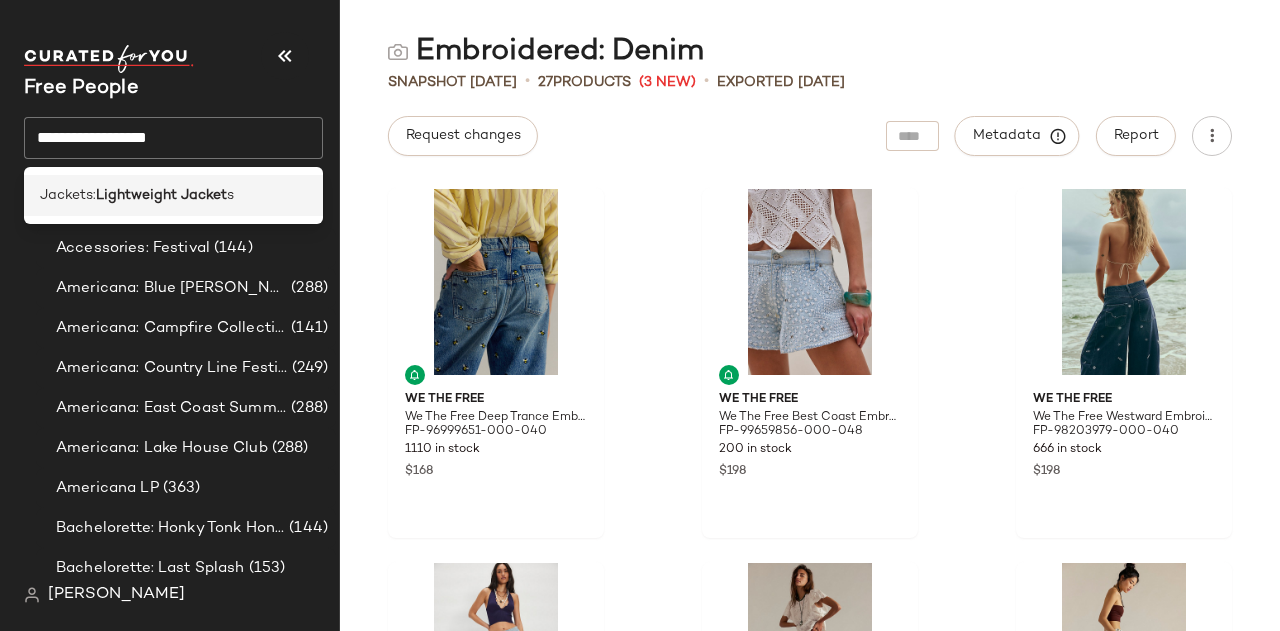 click on "Lightweight Jacket" at bounding box center (161, 195) 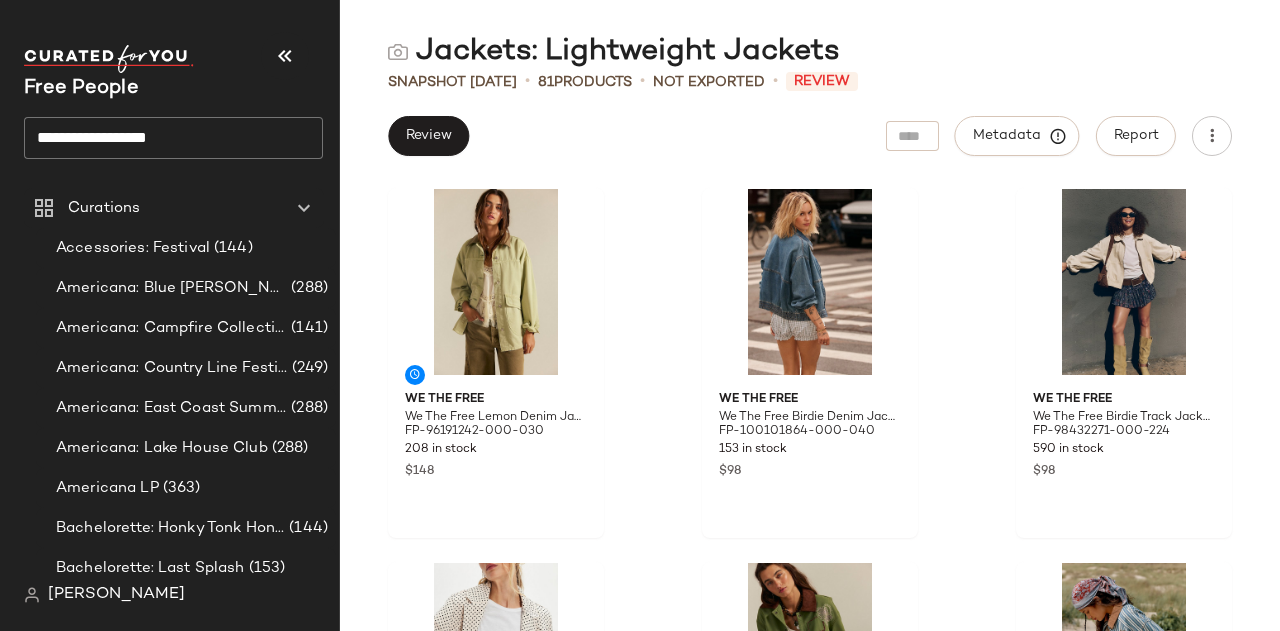 click on "**********" 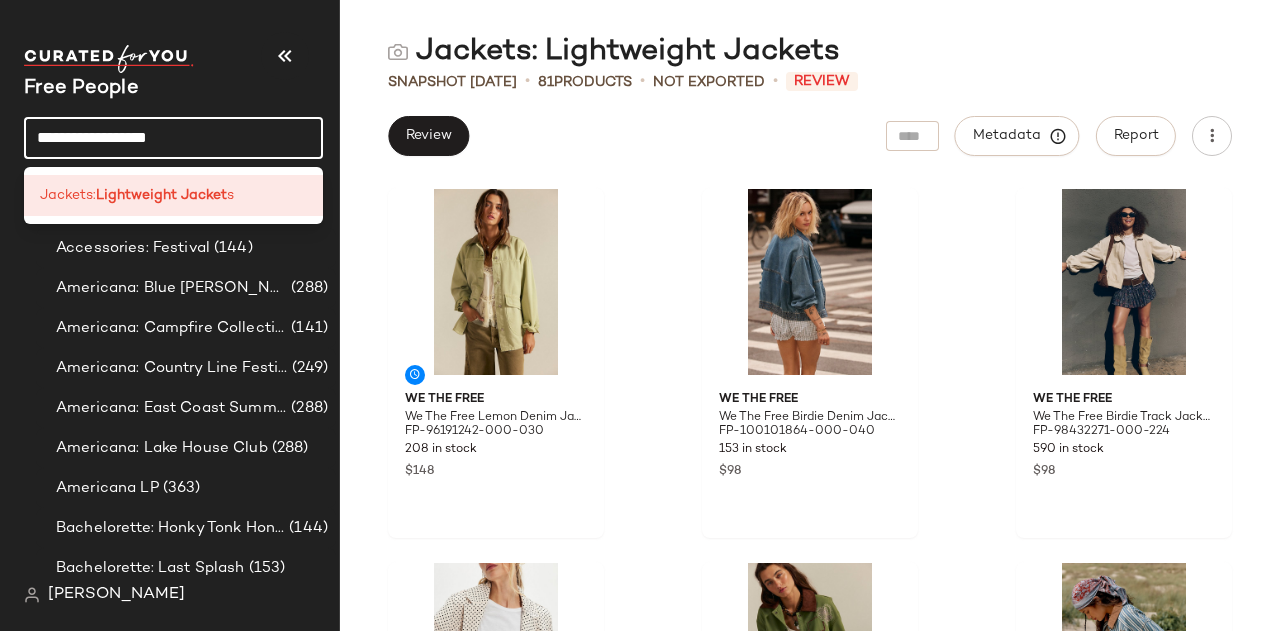 click on "**********" 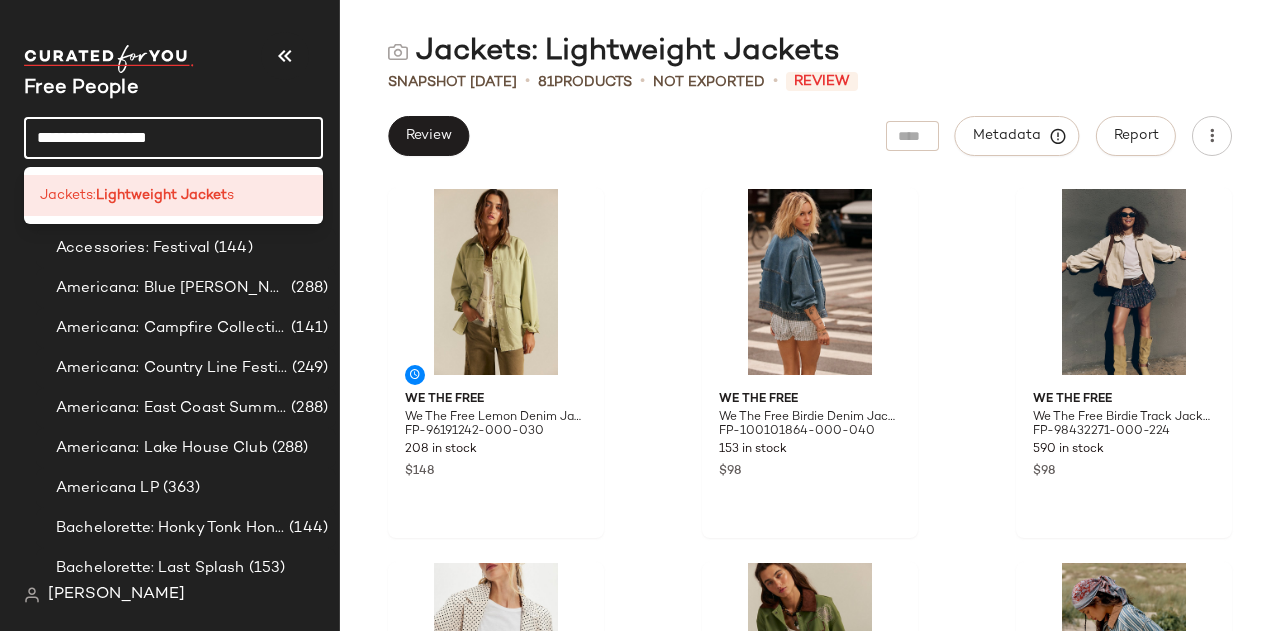 click on "**********" 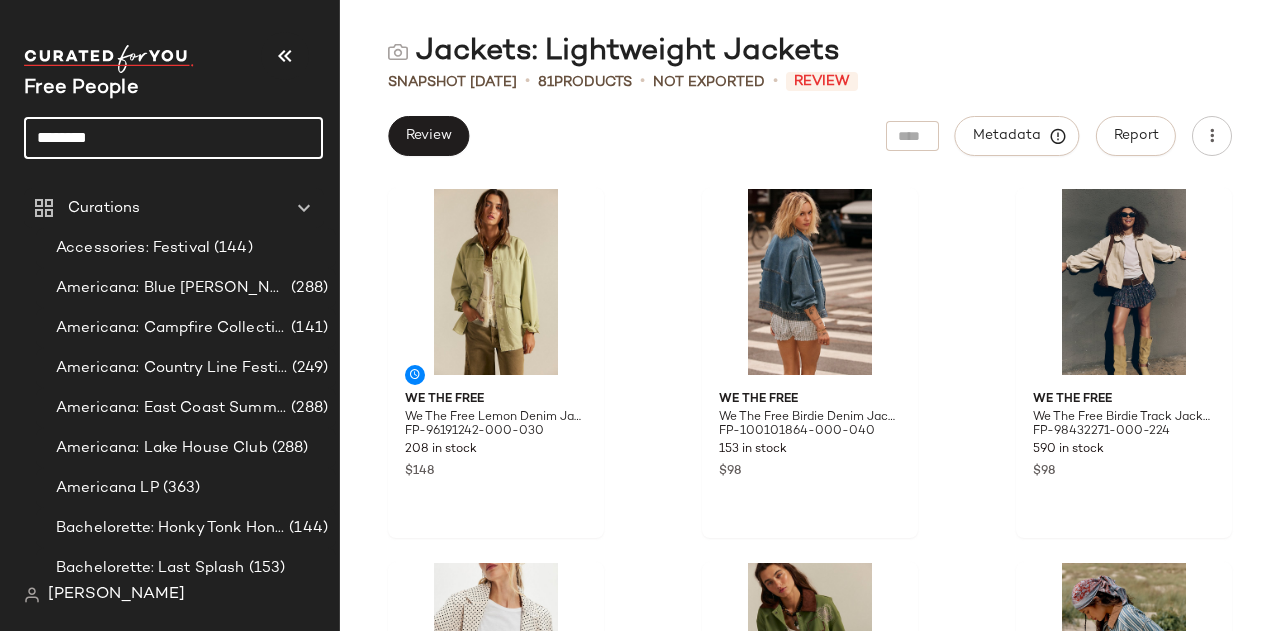 click on "********" 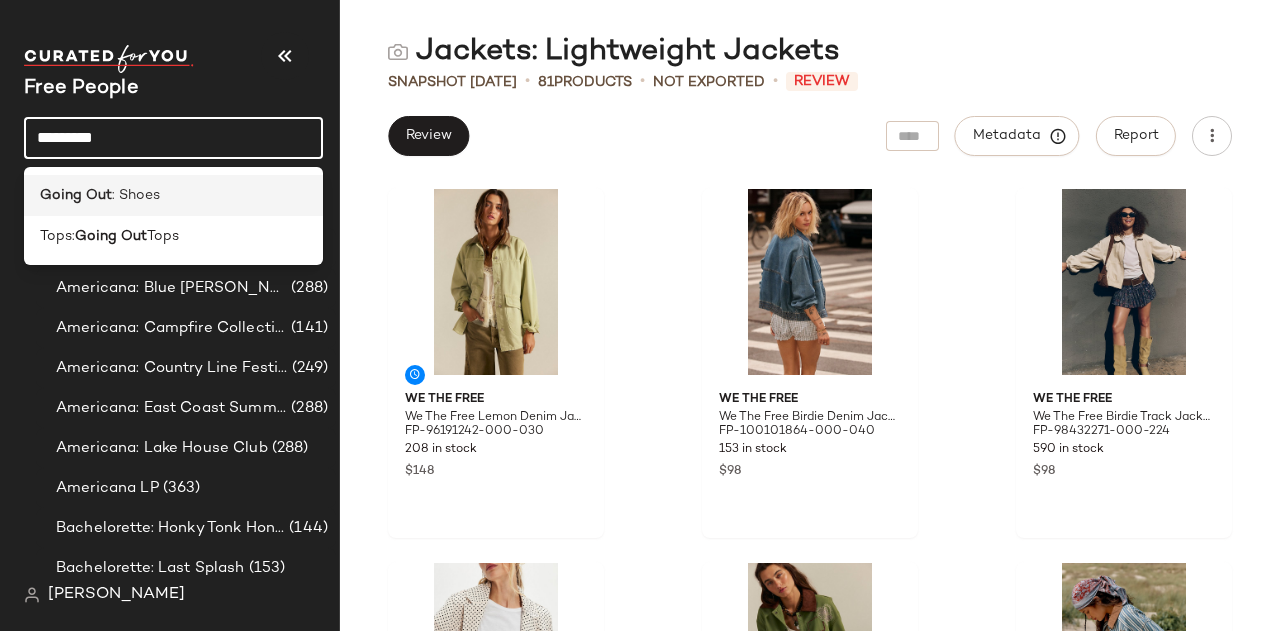 type on "*********" 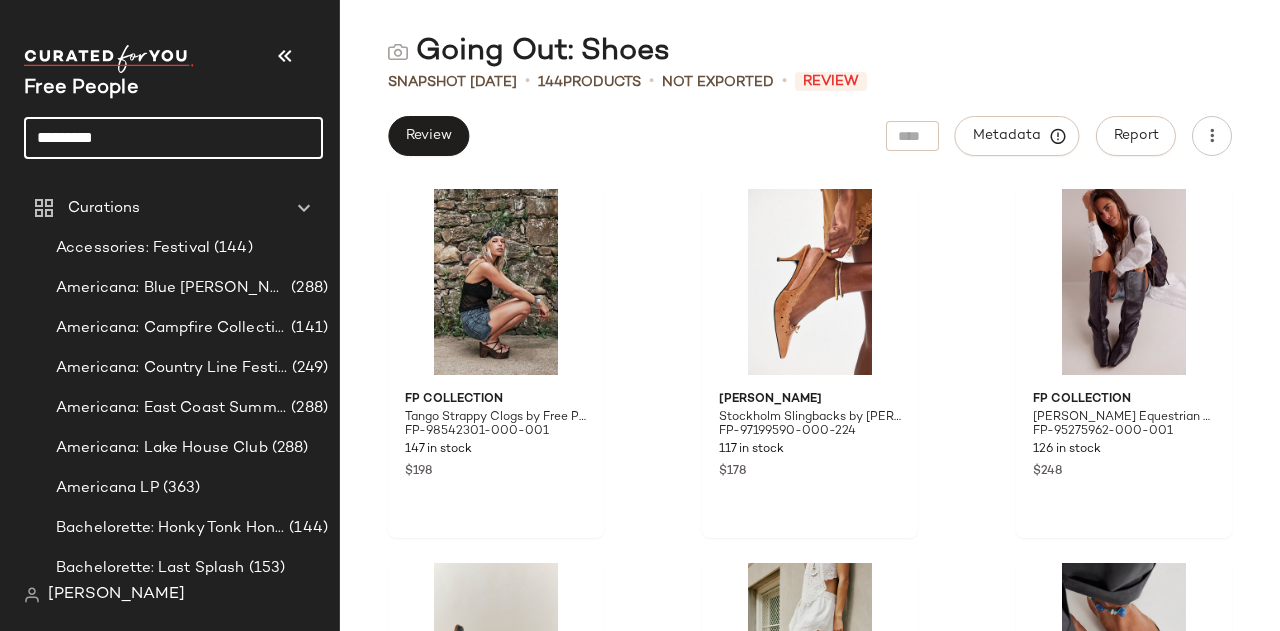 click on "*********" 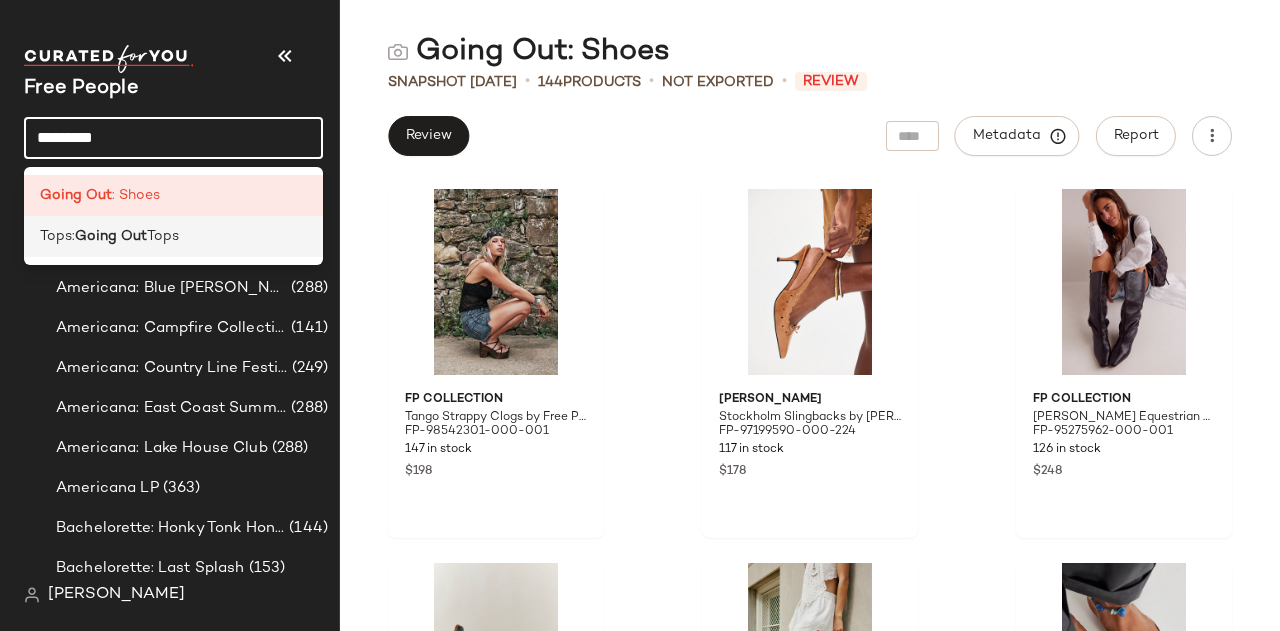click on "Tops" at bounding box center [163, 236] 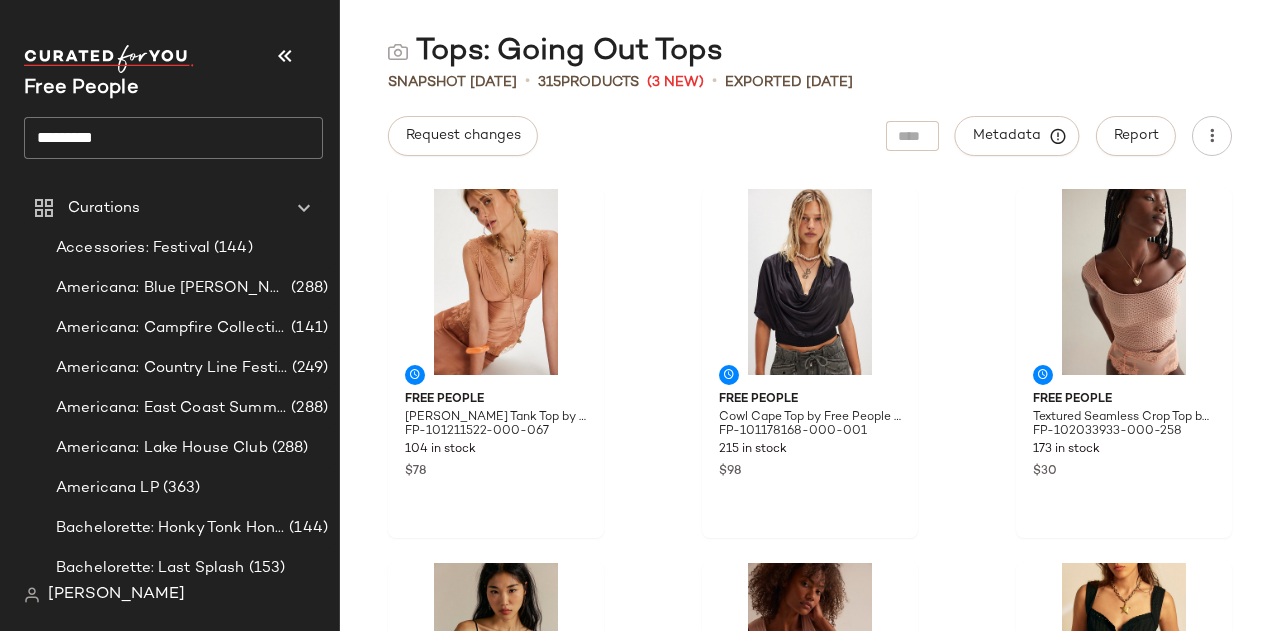 click on "*********" 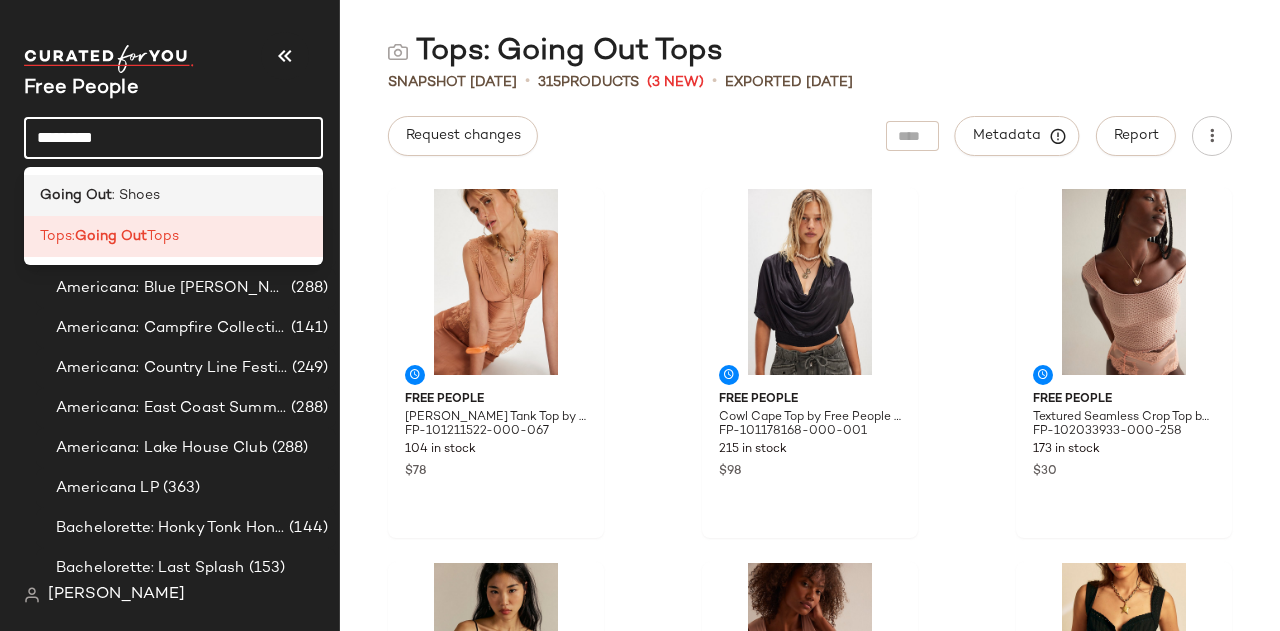 click on ": Shoes" at bounding box center [136, 195] 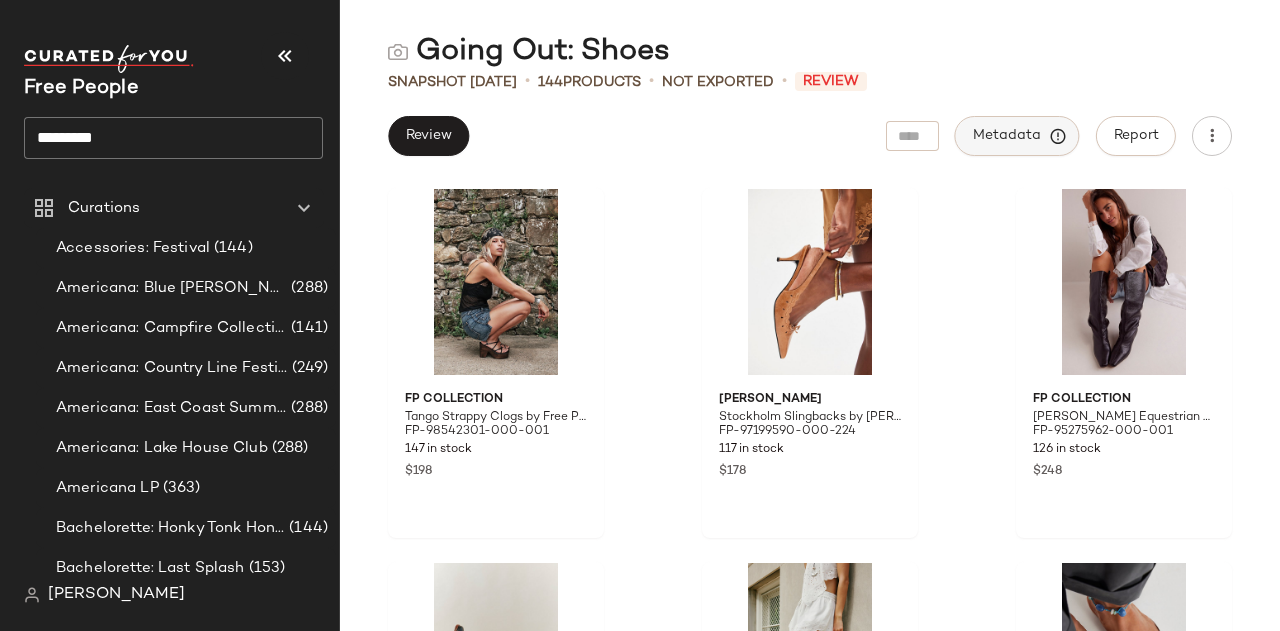 click on "Metadata" at bounding box center [1017, 136] 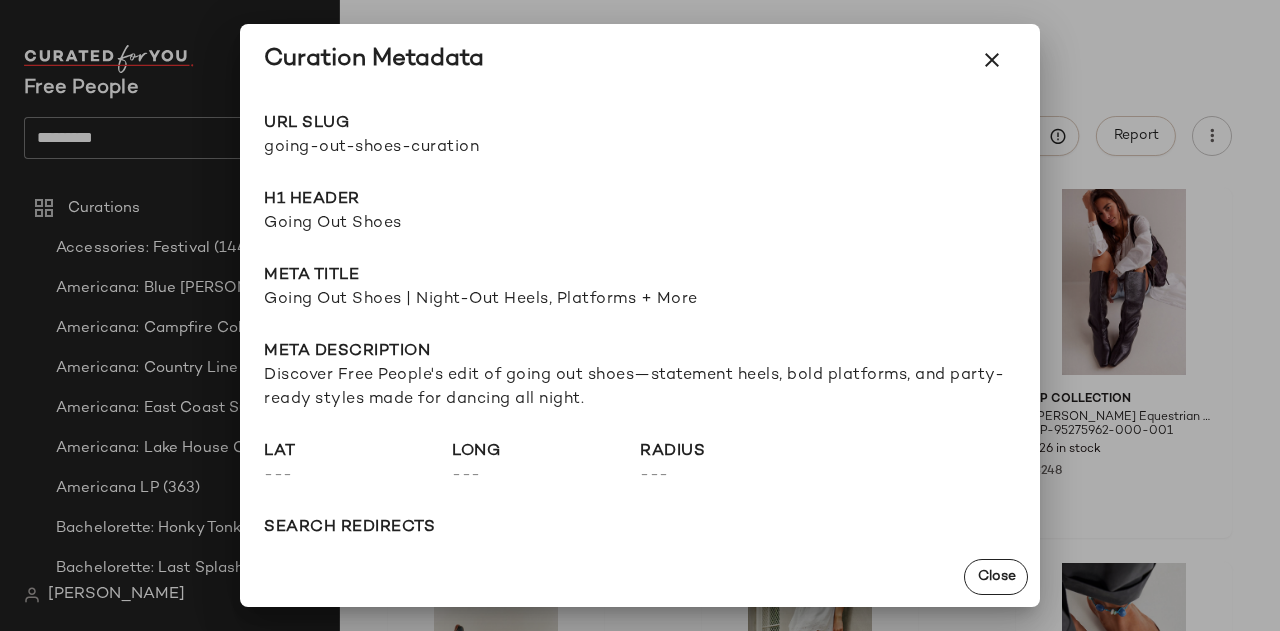 click at bounding box center (640, 315) 